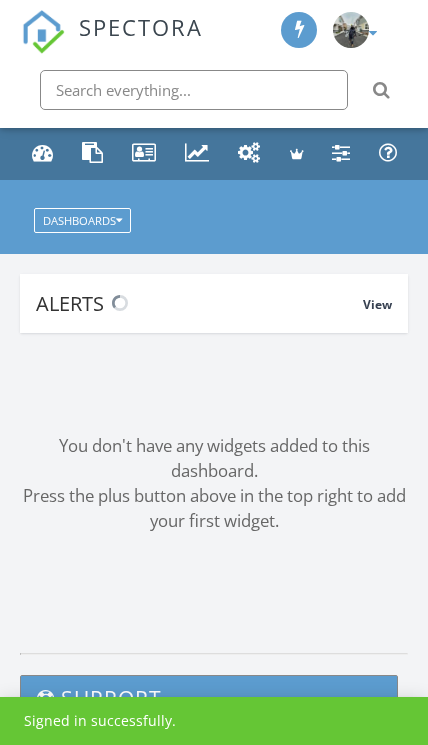 scroll, scrollTop: 0, scrollLeft: 0, axis: both 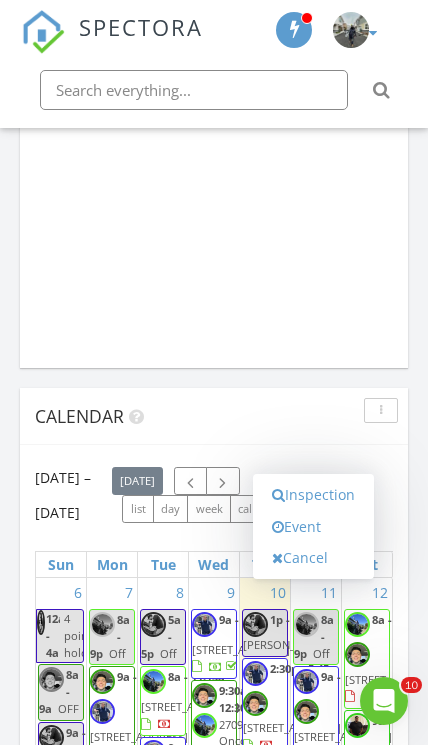 click on "Inspection" at bounding box center (313, 495) 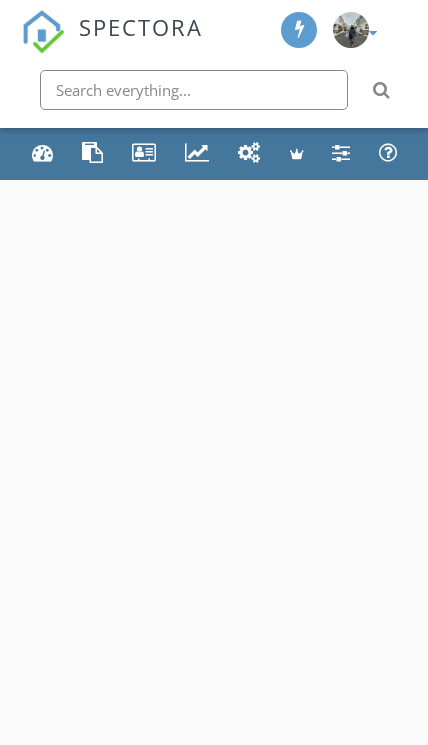 scroll, scrollTop: 0, scrollLeft: 0, axis: both 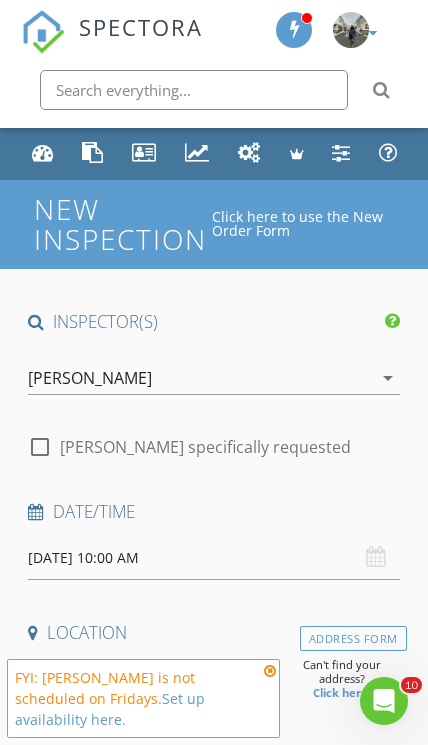 click on "[PERSON_NAME]" at bounding box center [90, 378] 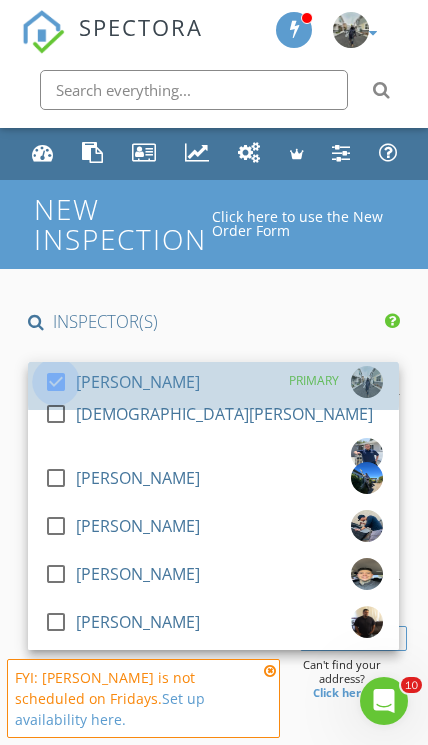 click at bounding box center (56, 382) 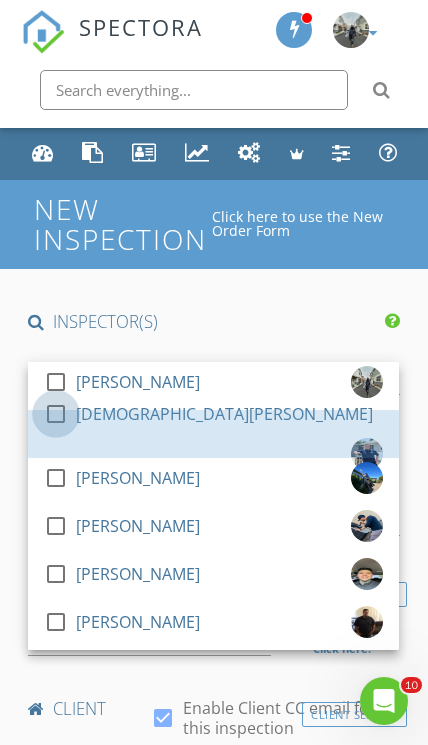 click at bounding box center (56, 414) 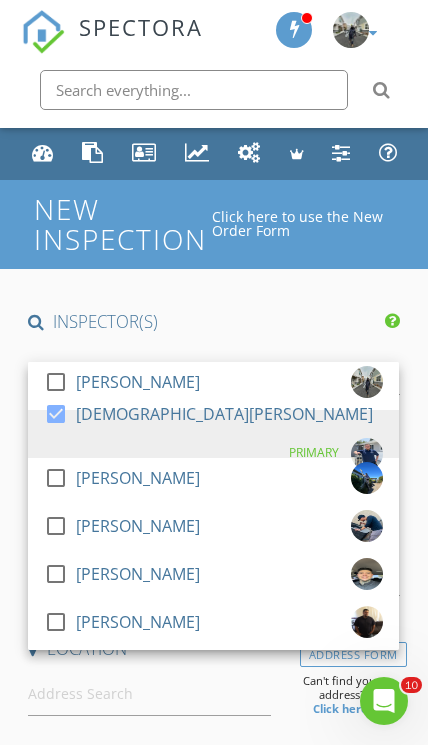 click on "INSPECTOR(S)
check_box_outline_blank   Mike Ortiz     check_box   Jesus Barriga   PRIMARY   check_box_outline_blank   Justin Ortiz     check_box_outline_blank   Manuel Medina     check_box_outline_blank   John Gonzalez     check_box_outline_blank   Ron Perez     Jesus Barriga arrow_drop_down   check_box_outline_blank Jesus Barriga specifically requested
Date/Time
07/11/2025 10:00 AM
Location
Address Form       Can't find your address?   Click here.
client
check_box Enable Client CC email for this inspection   Client Search     check_box_outline_blank Client is a Company/Organization     First Name   Last Name   Email   CC Email   Phone           Notes   Private Notes
ADD ADDITIONAL client
SERVICES
arrow_drop_down     Select Discount Code arrow_drop_down    Charges       TOTAL" at bounding box center [213, 1948] 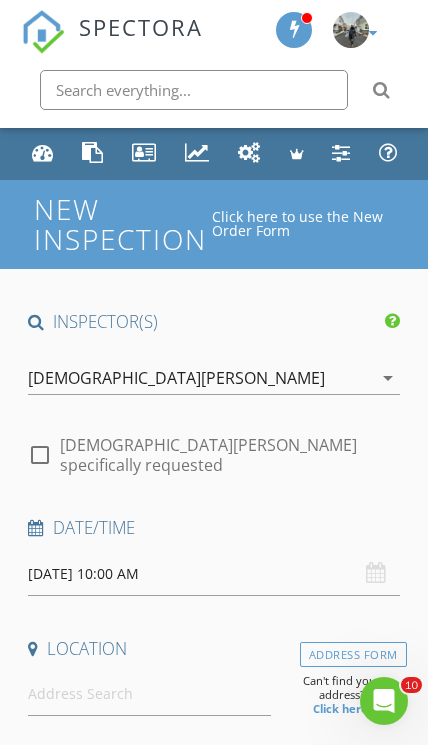 click on "07/11/2025 10:00 AM" at bounding box center (213, 574) 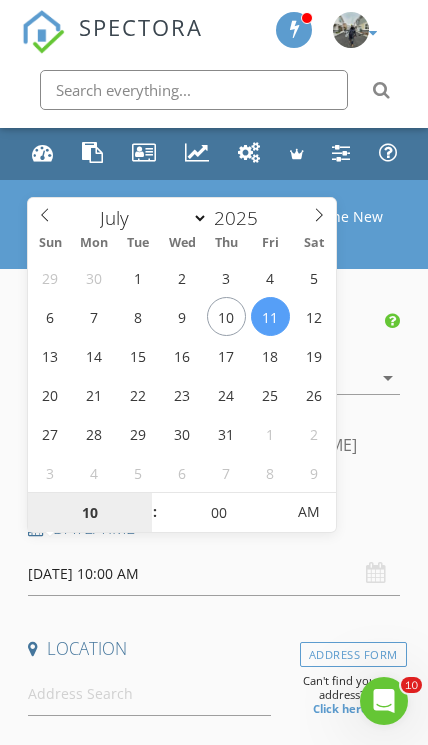 click on "10" at bounding box center (89, 513) 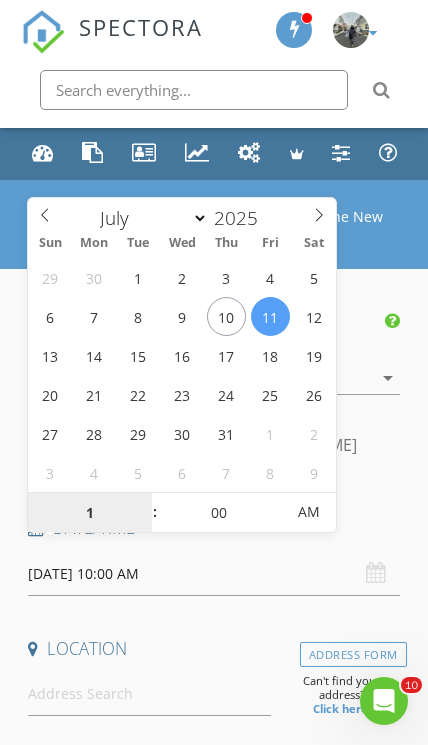 scroll, scrollTop: 2, scrollLeft: 0, axis: vertical 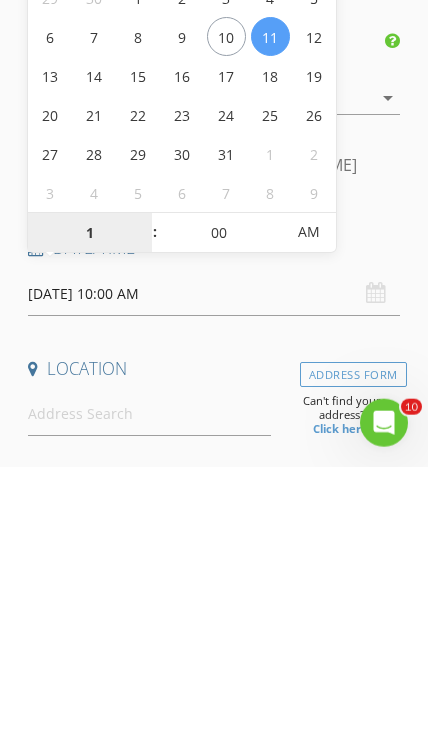 type on "12" 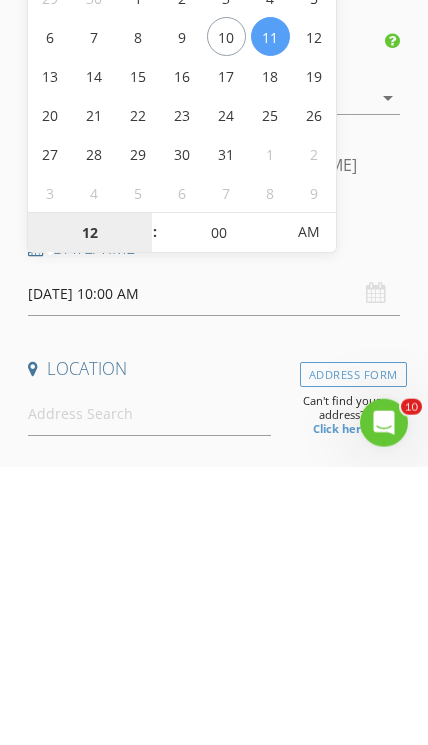 type on "07/11/2025 12:00 PM" 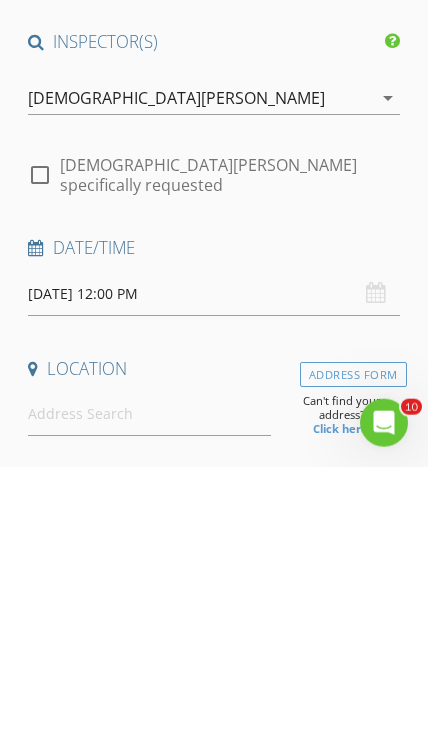 click on "INSPECTOR(S)
check_box_outline_blank   Mike Ortiz     check_box   Jesus Barriga   PRIMARY   check_box_outline_blank   Justin Ortiz     check_box_outline_blank   Manuel Medina     check_box_outline_blank   John Gonzalez     check_box_outline_blank   Ron Perez     Jesus Barriga arrow_drop_down   check_box_outline_blank Jesus Barriga specifically requested
Date/Time
07/11/2025 12:00 PM
Location
Address Form       Can't find your address?   Click here.
client
check_box Enable Client CC email for this inspection   Client Search     check_box_outline_blank Client is a Company/Organization     First Name   Last Name   Email   CC Email   Phone           Notes   Private Notes
ADD ADDITIONAL client
SERVICES
arrow_drop_down     Select Discount Code arrow_drop_down    Charges       TOTAL" at bounding box center (213, 1890) 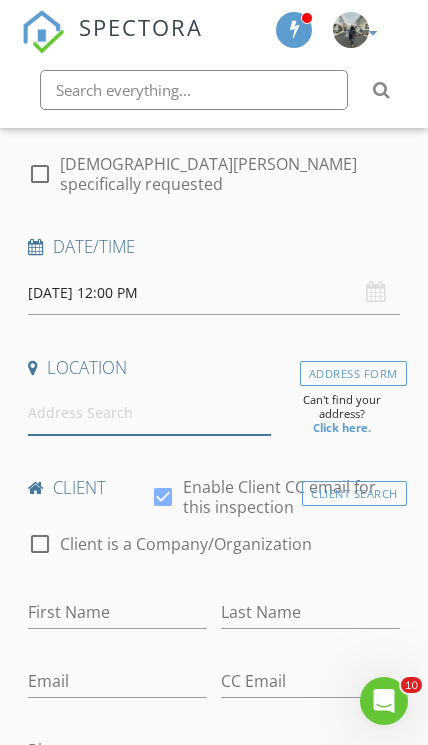click at bounding box center [149, 413] 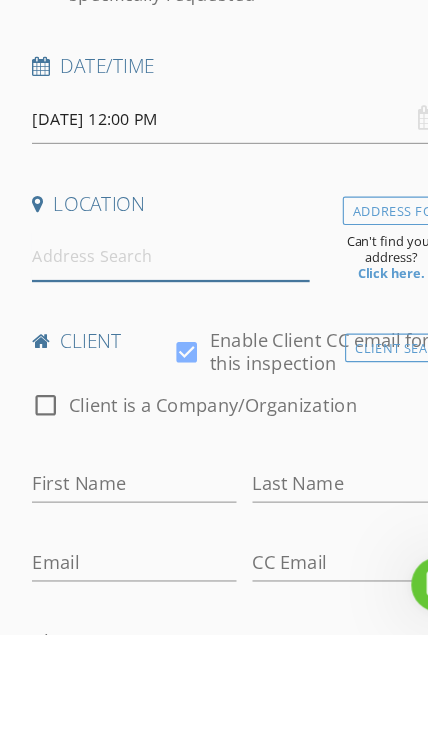 scroll, scrollTop: 377, scrollLeft: 0, axis: vertical 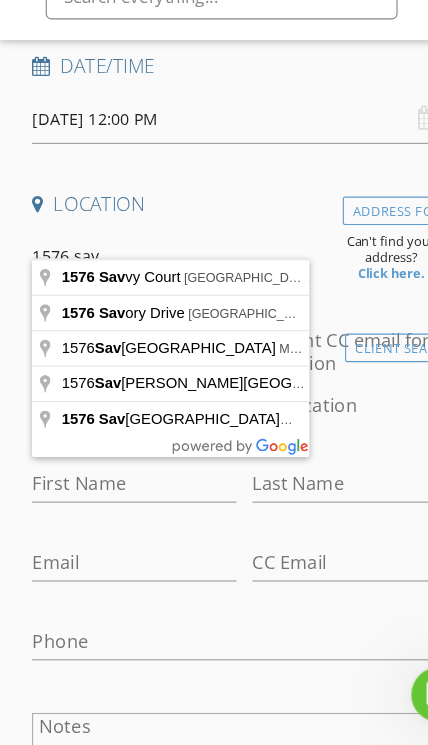 type on "1576 Savvy Court, Palm Springs, CA, USA" 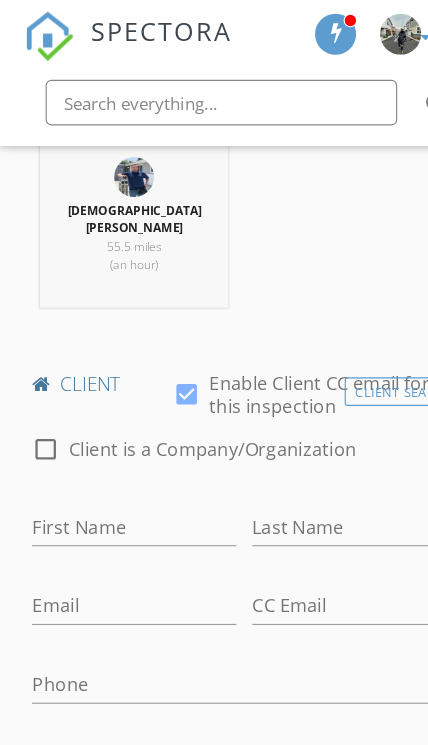 scroll, scrollTop: 839, scrollLeft: 0, axis: vertical 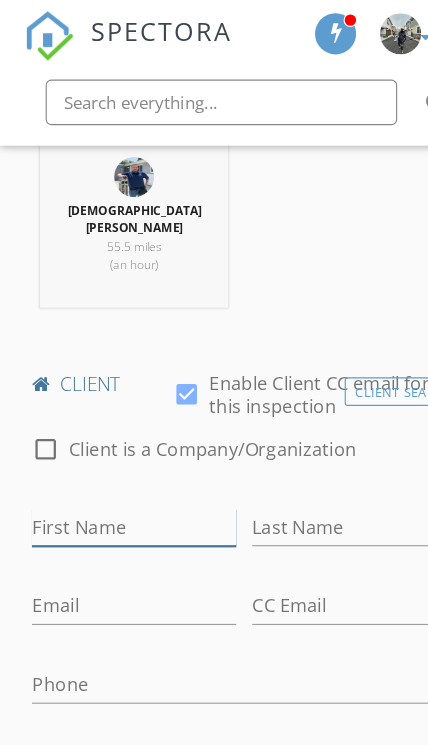 click on "First Name" at bounding box center (117, 462) 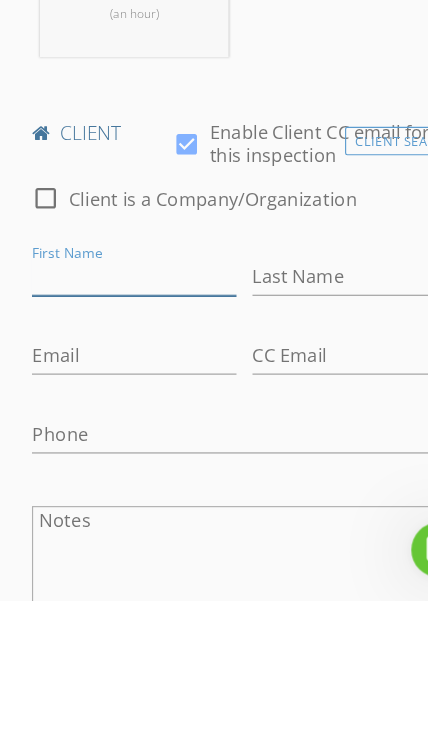 scroll, scrollTop: 966, scrollLeft: 0, axis: vertical 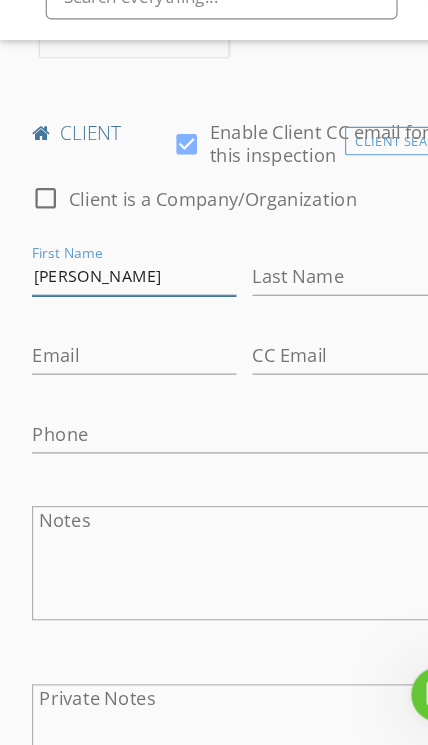 type on "Christine" 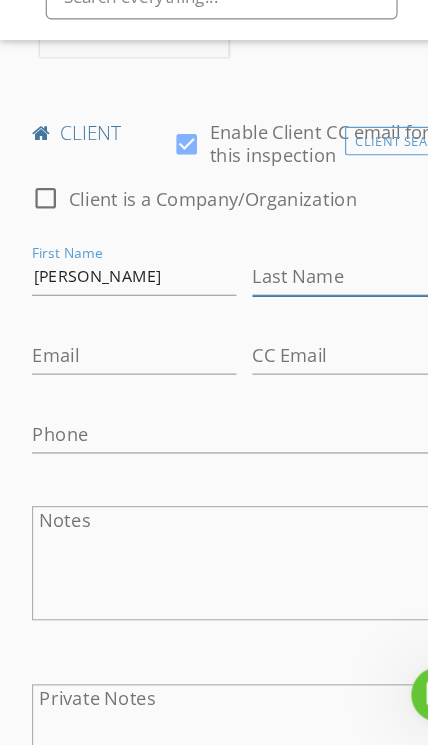 click on "Last Name" at bounding box center (310, 335) 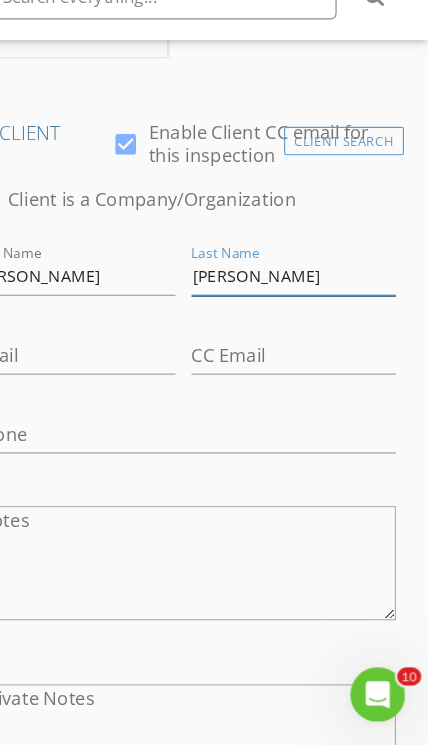 type on "Ryan" 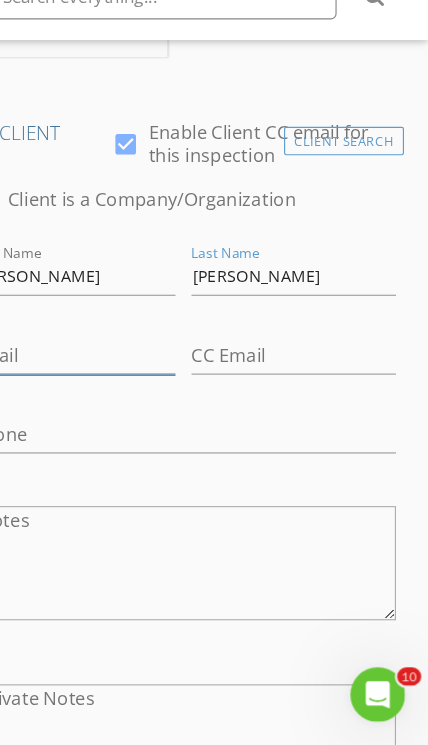 click on "Email" at bounding box center [117, 404] 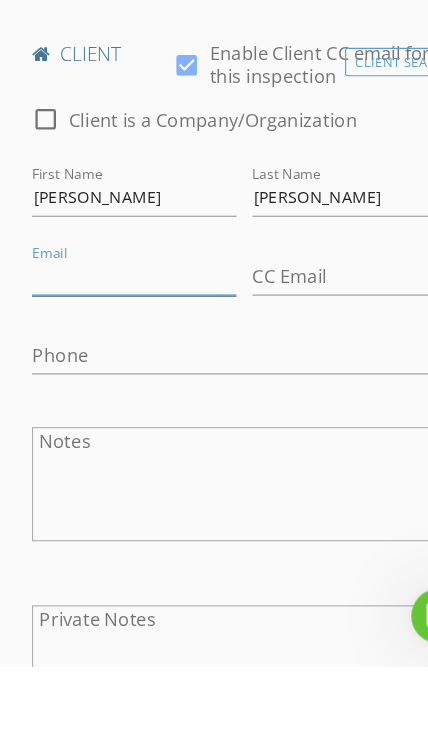 paste on "christineryan@crescentr.com" 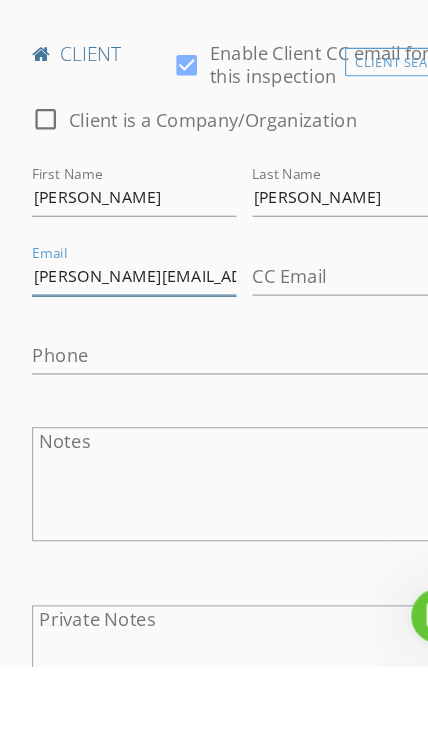 type on "christineryan@crescentr.com" 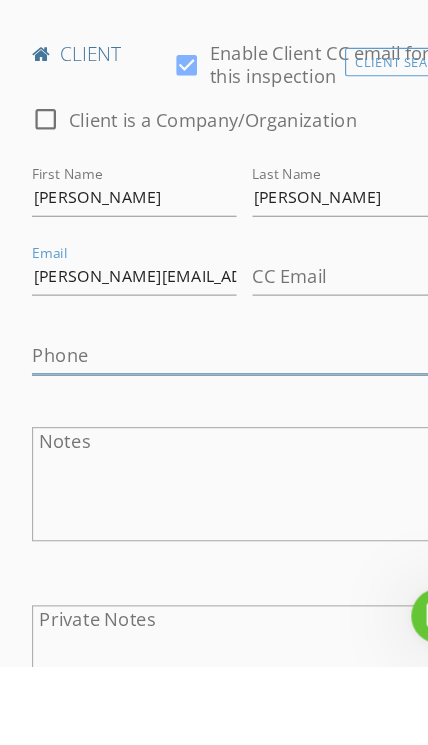 click on "Phone" at bounding box center (213, 473) 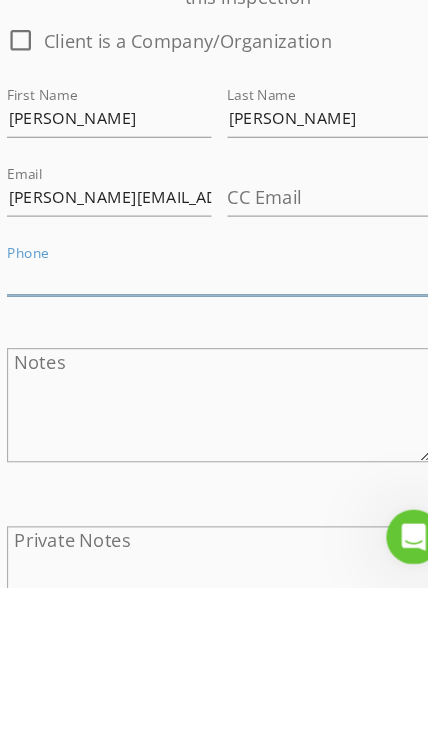 scroll, scrollTop: 1104, scrollLeft: 0, axis: vertical 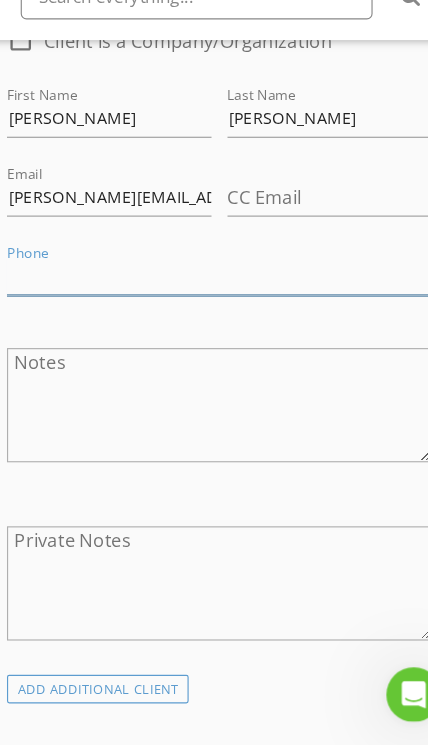 paste on "630-415-5574" 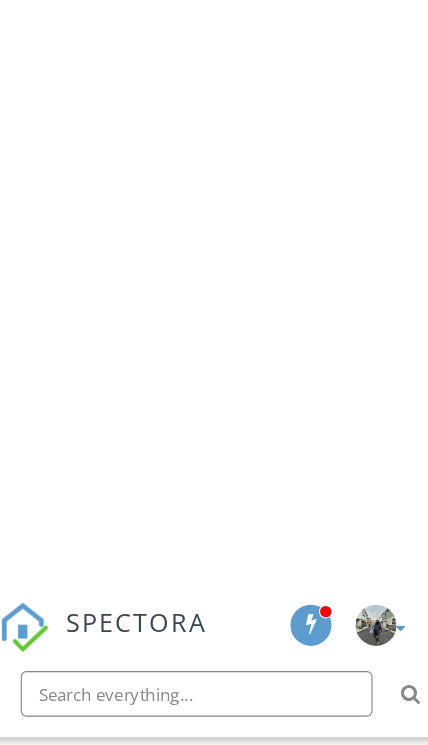 scroll, scrollTop: 1732, scrollLeft: 0, axis: vertical 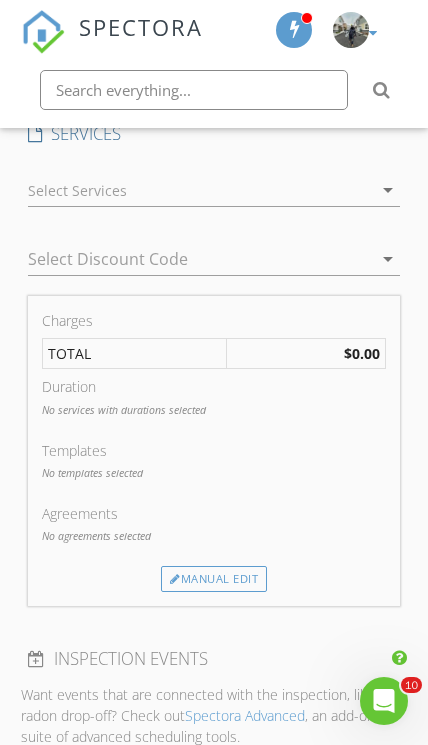 click on "Manual Edit" at bounding box center [214, 579] 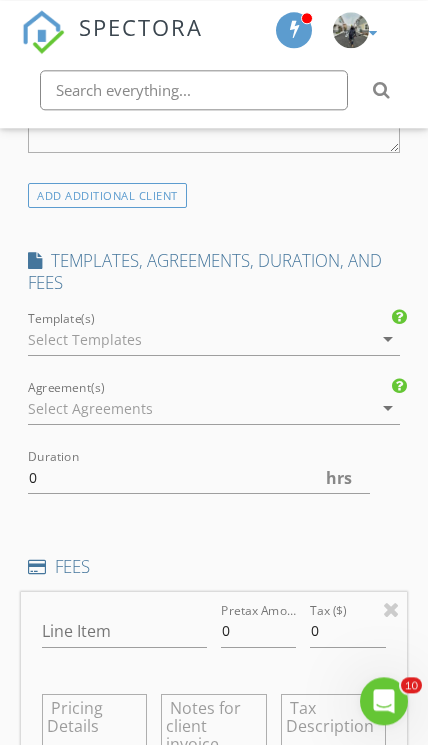scroll, scrollTop: 1574, scrollLeft: 0, axis: vertical 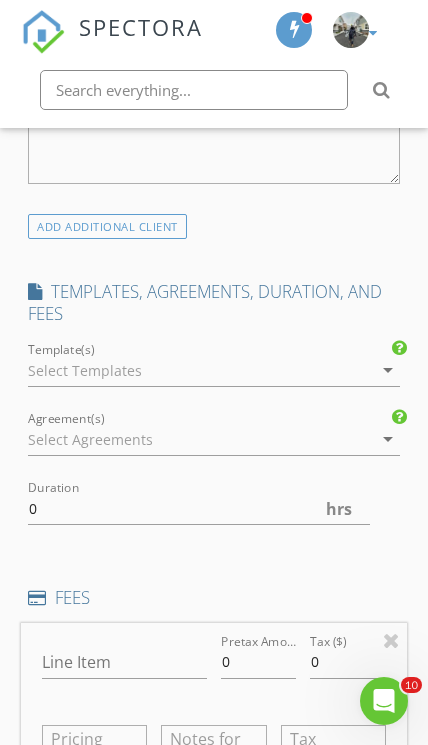 click at bounding box center (199, 370) 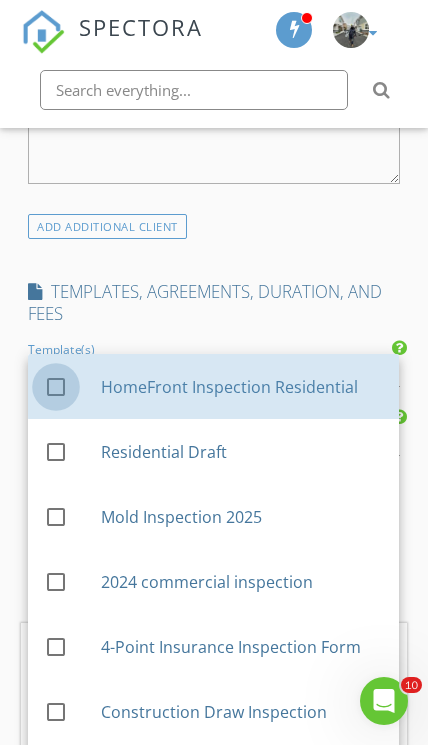 click at bounding box center [56, 387] 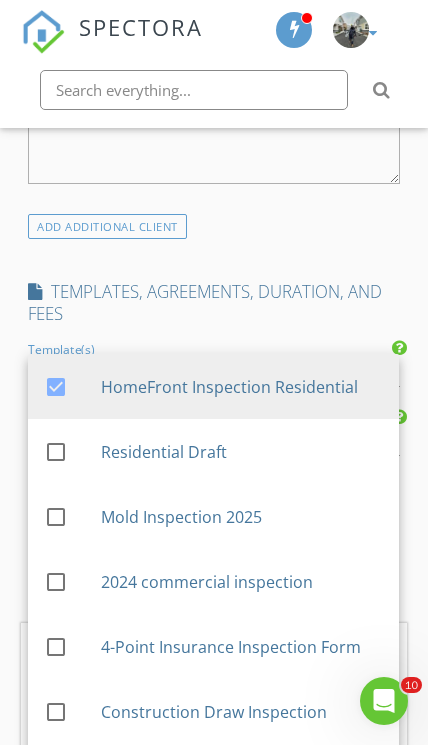 click on "TEMPLATES, AGREEMENTS, DURATION, AND FEES" at bounding box center [213, 303] 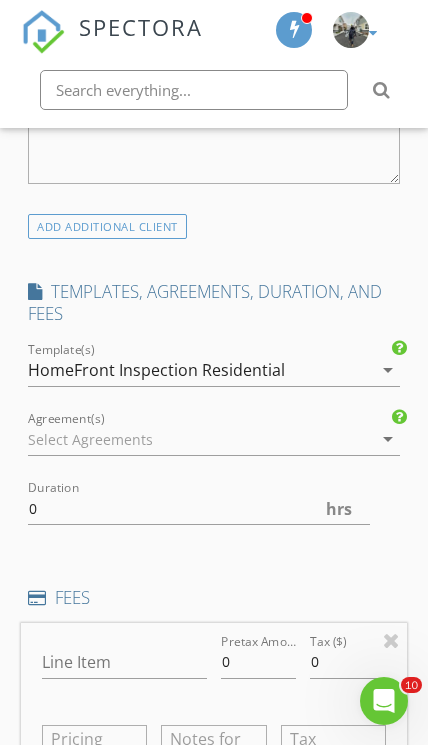 click at bounding box center [199, 439] 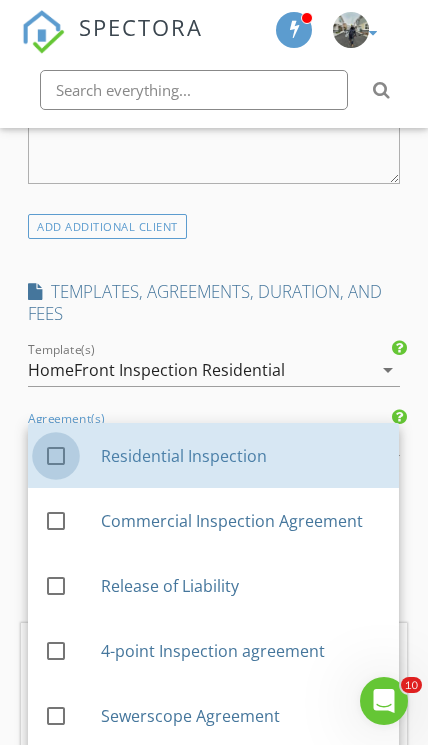 click at bounding box center [56, 456] 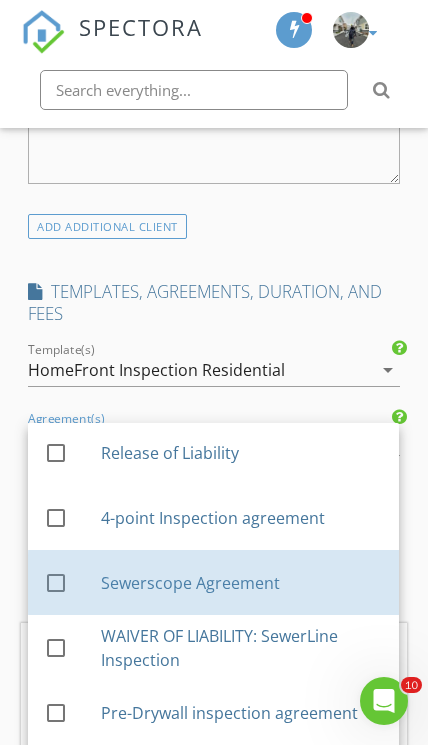 scroll, scrollTop: 151, scrollLeft: 0, axis: vertical 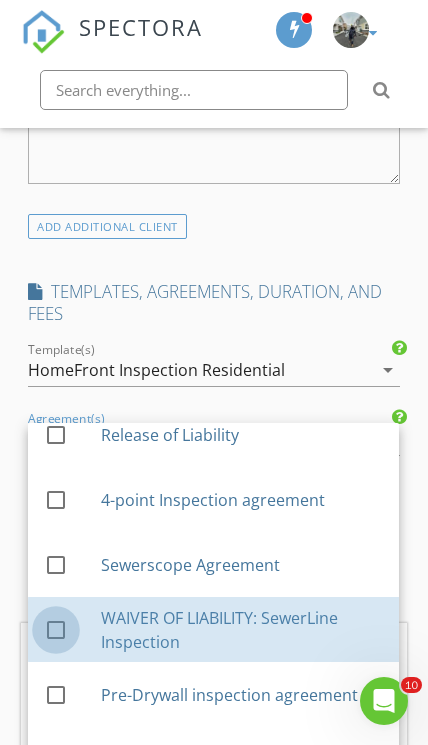 click at bounding box center [56, 630] 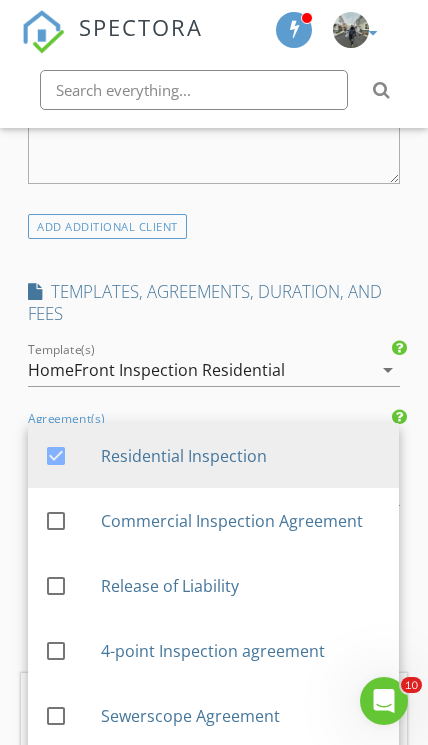 scroll, scrollTop: -1, scrollLeft: 0, axis: vertical 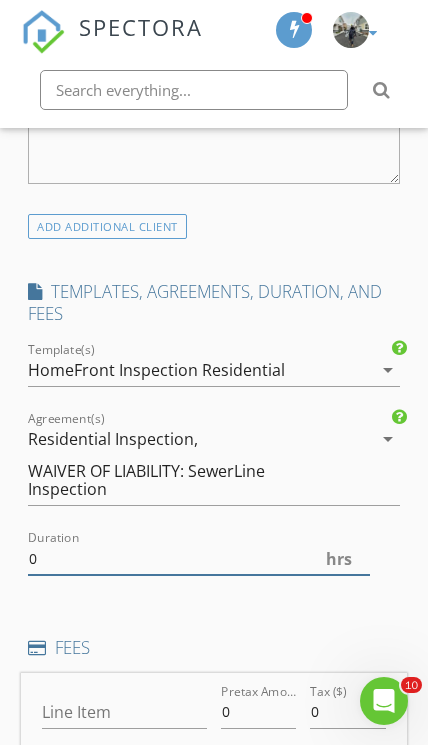 click on "0" at bounding box center (198, 558) 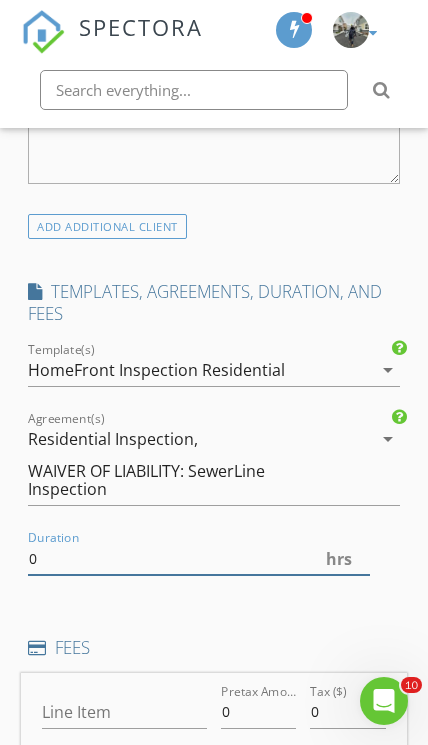 scroll, scrollTop: 1573, scrollLeft: 0, axis: vertical 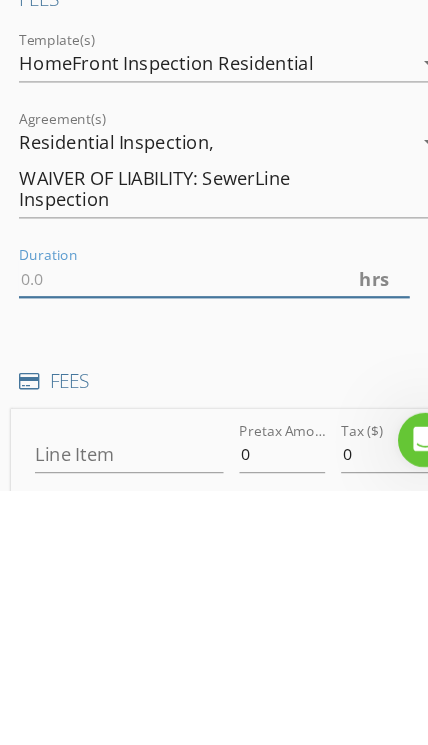 type on "2" 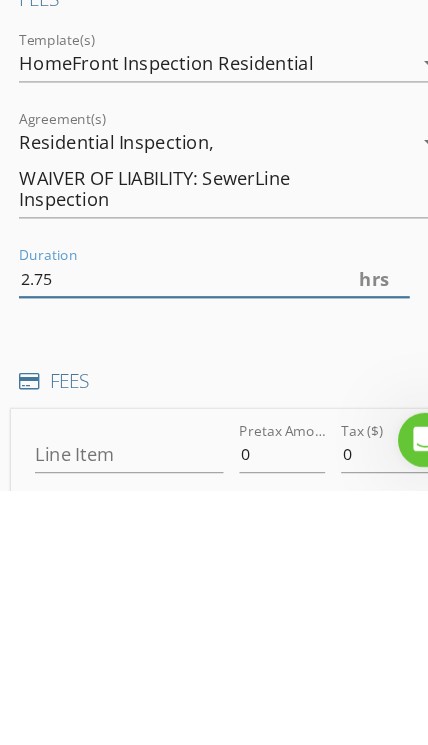 type on "2.75" 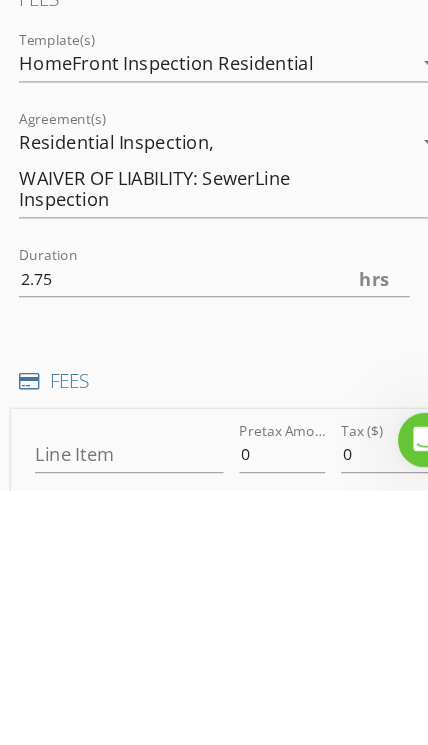 scroll, scrollTop: 1796, scrollLeft: 0, axis: vertical 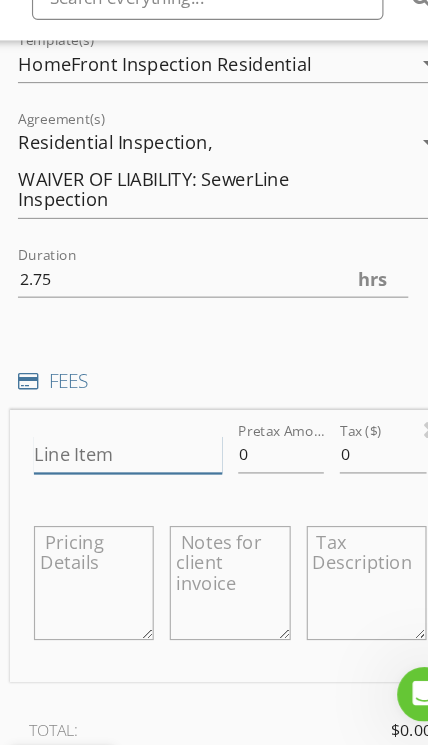 click on "Line Item" at bounding box center (124, 490) 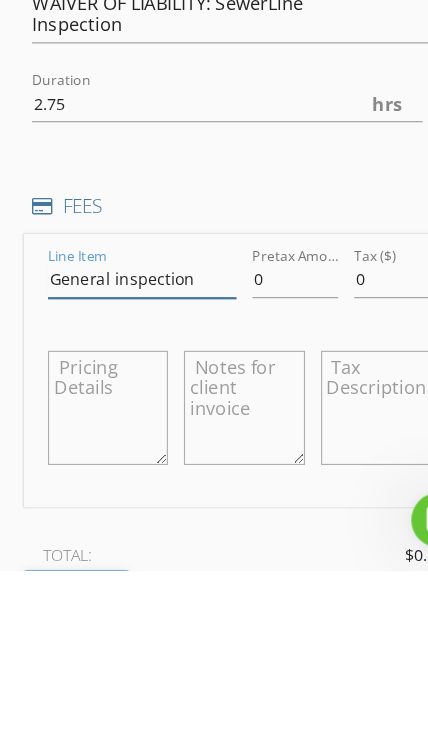 type on "General inspection" 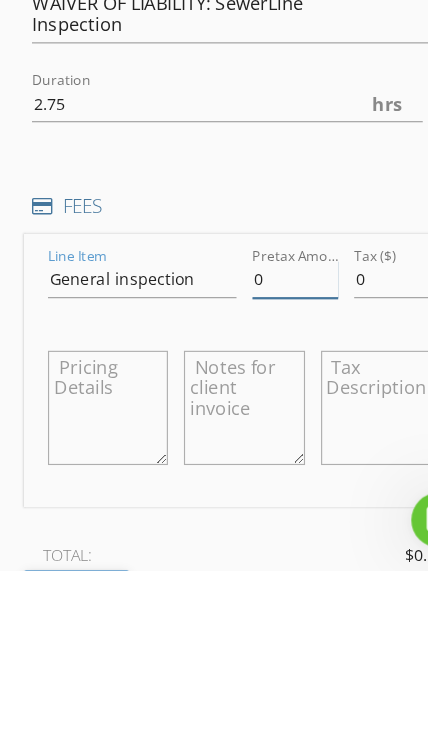 click on "0" at bounding box center [258, 490] 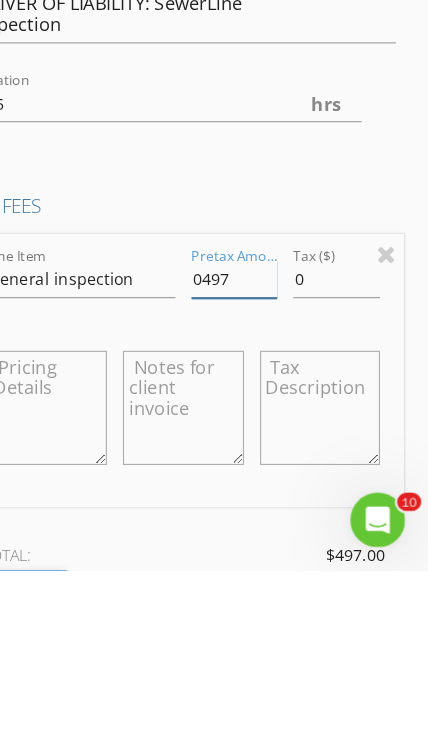 type on "0497" 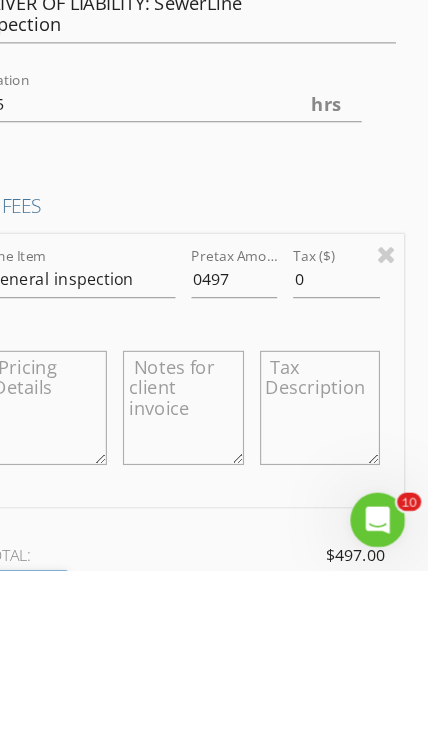 scroll, scrollTop: 1949, scrollLeft: 0, axis: vertical 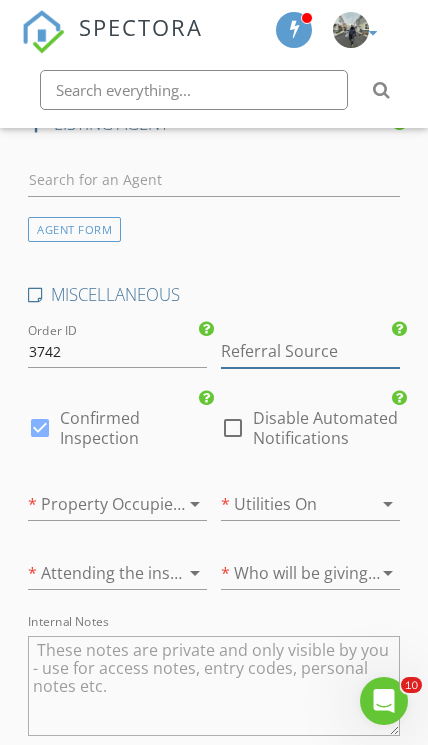 click at bounding box center (310, 351) 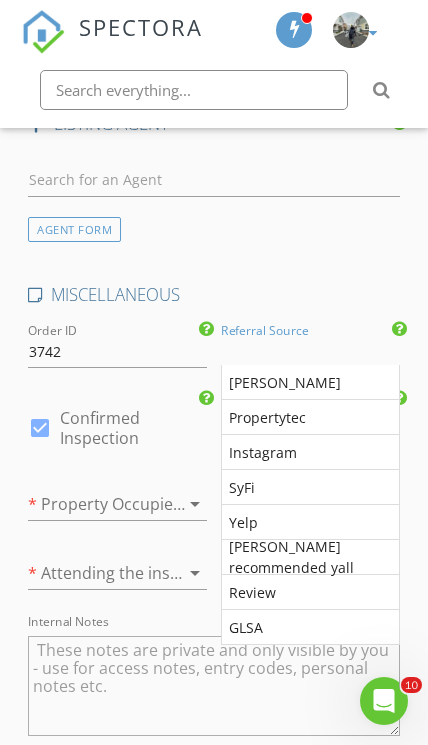 scroll, scrollTop: 3161, scrollLeft: 0, axis: vertical 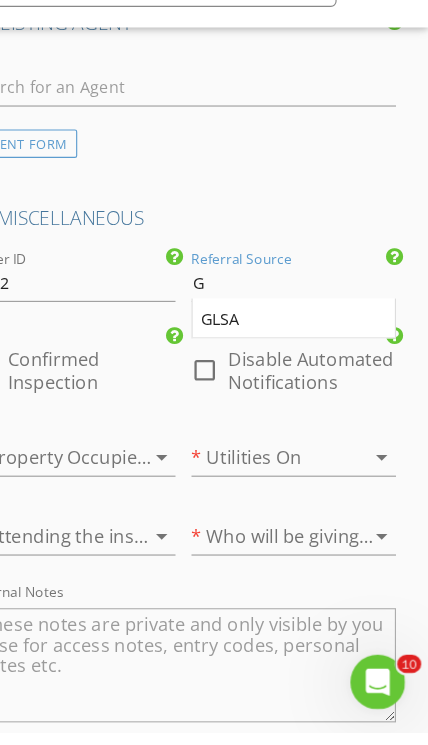 click on "GLSA" at bounding box center [310, 382] 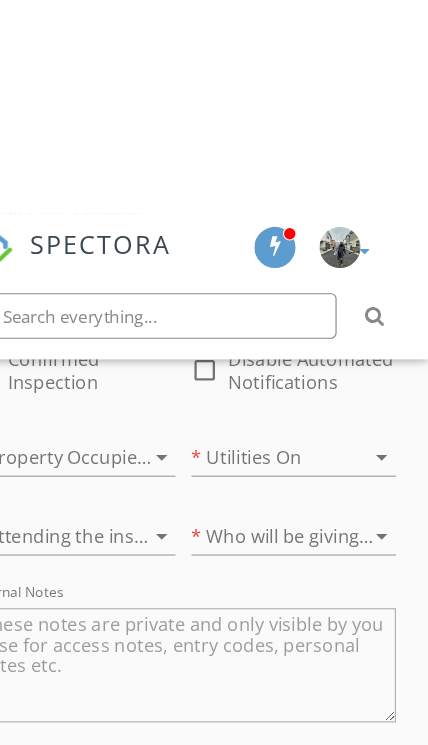 scroll, scrollTop: 3511, scrollLeft: 0, axis: vertical 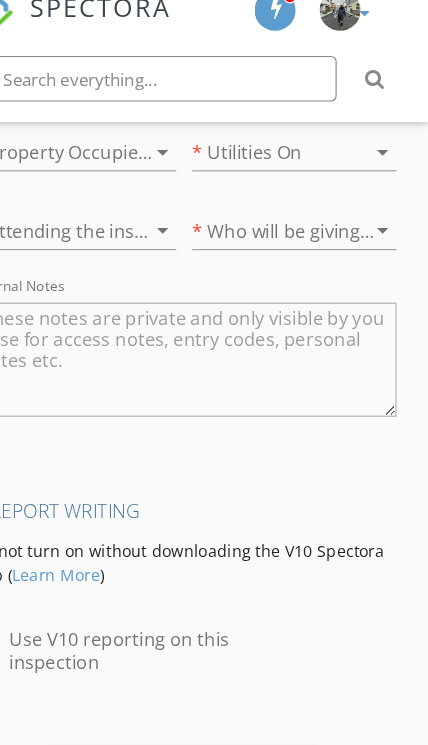 click on "Save Inspection" at bounding box center [214, 704] 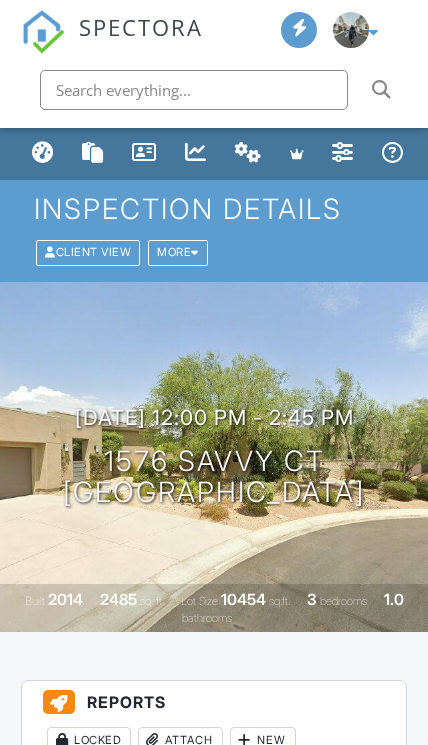 scroll, scrollTop: 0, scrollLeft: 0, axis: both 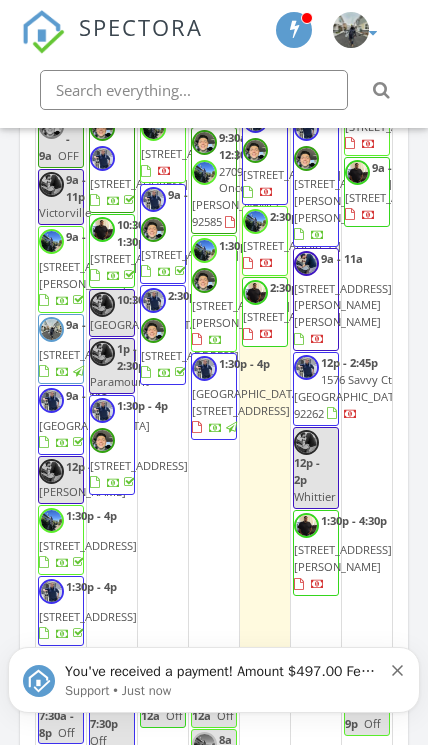 click 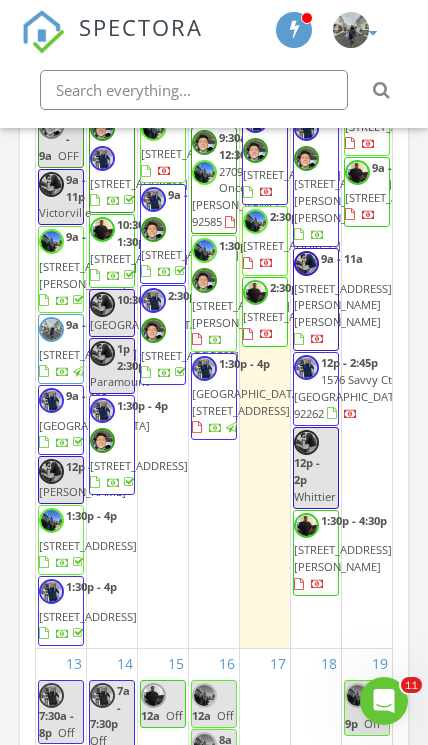 scroll, scrollTop: 0, scrollLeft: 0, axis: both 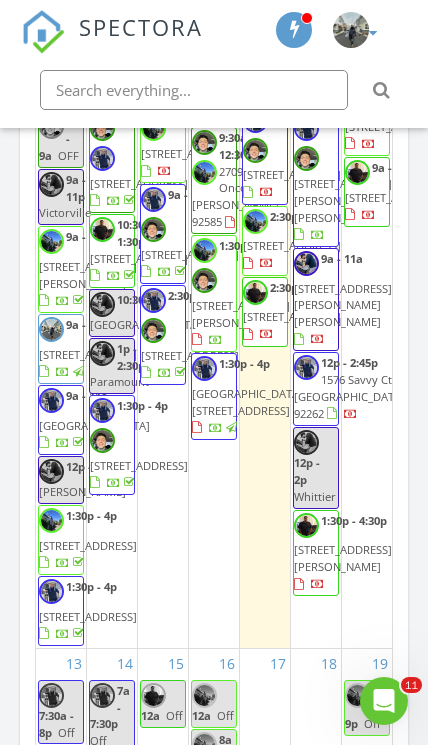 click on "Today
Mike Ortiz
No results found       New Inspection     New Quote         Map               1 1 1 1 + − Escondido Freeway, Barstow and Mojave Freeway (Heavy Traffic Route) 136.1 km, 1 h 40 min Head northeast 150 m Turn right onto Ynez Road 600 m Turn right onto Winchester Road (CA 79) 250 m Take the ramp towards I 15 North 400 m Merge left onto Temecula Valley Freeway (I 15) 2 km Keep right towards I 215 55 km Keep right towards I 215 North: Main Street 15 km Keep left onto San Bernardino Freeway (I 215) 1.5 km Continue onto Barstow Freeway (I 215) 15 km Continue onto Barstow and Mojave Freeway (Heavy Traffic Route) (I 15) 10 km Continue onto Mojave Freeway (I 15) 10 km Continue onto Barstow and Mojave Freeway (Heavy Traffic Route) (I 15) 4.5 km Keep left onto Barstow and Mojave Freeway (Heavy Traffic Route) (I 15) 15 km Take the ramp towards SR 18 West 700 m Turn right onto 7th Street (I 15 BUS) 1 km Turn right onto La Paz Drive 250 m Continue onto Seneca Road 1.5 km 500 m" at bounding box center (214, -275) 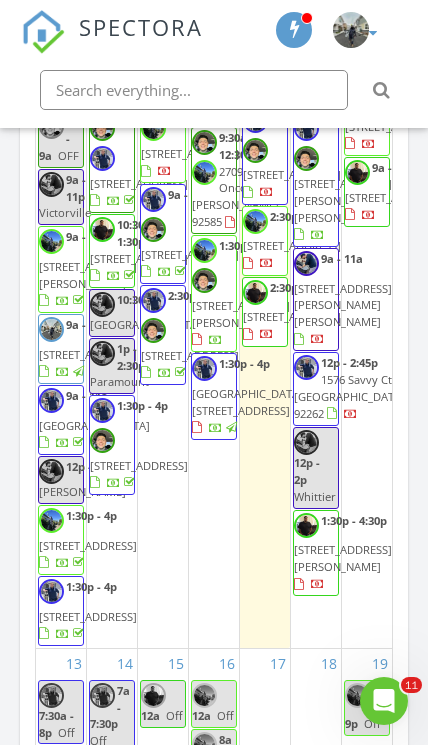 scroll, scrollTop: 0, scrollLeft: 0, axis: both 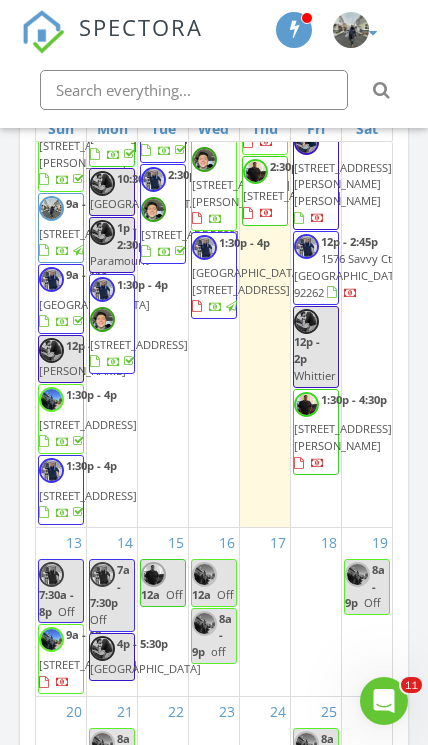 click on "12
8a - 11a
15195 Laguna Ave, Lake Elsinore 92530
9a - 11:30a
39543 Tischa Dr., Temecula 92591" at bounding box center [367, 215] 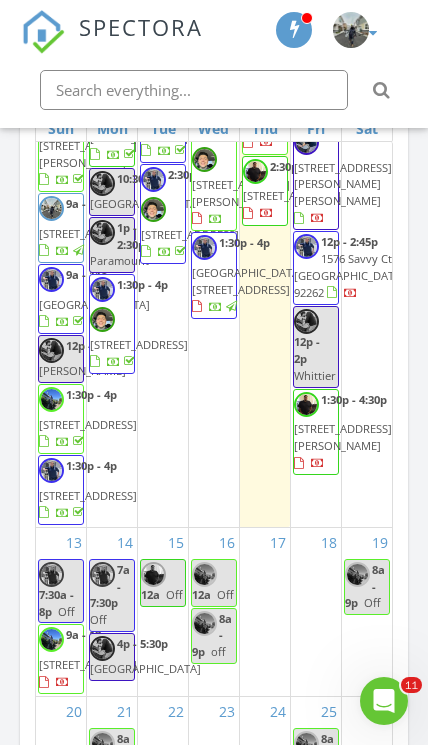 scroll, scrollTop: 262, scrollLeft: 0, axis: vertical 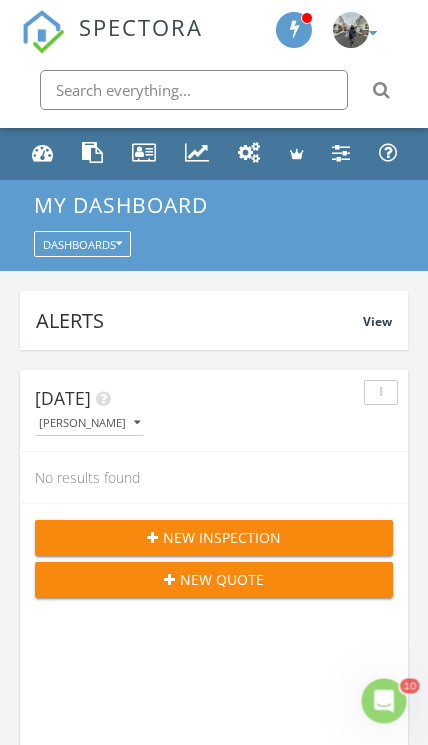 click at bounding box center [194, 90] 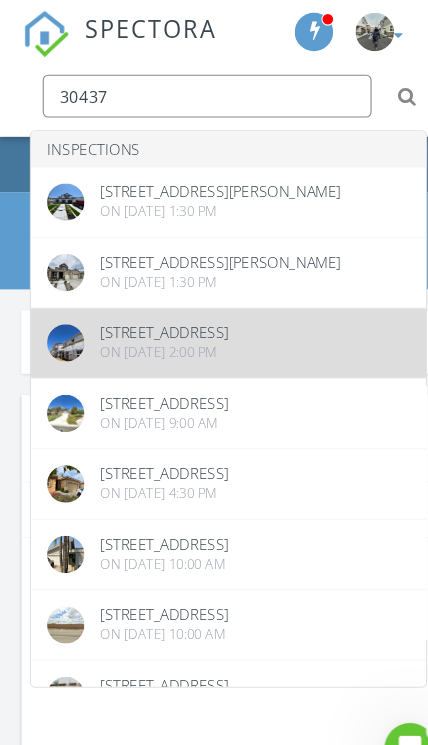 type on "30437" 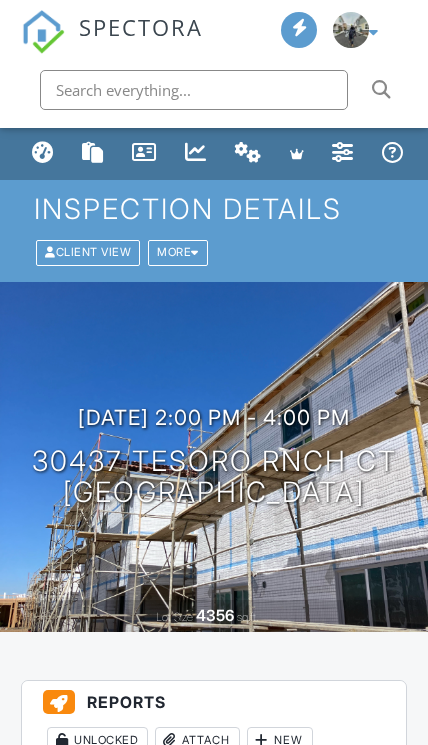 scroll, scrollTop: 0, scrollLeft: 0, axis: both 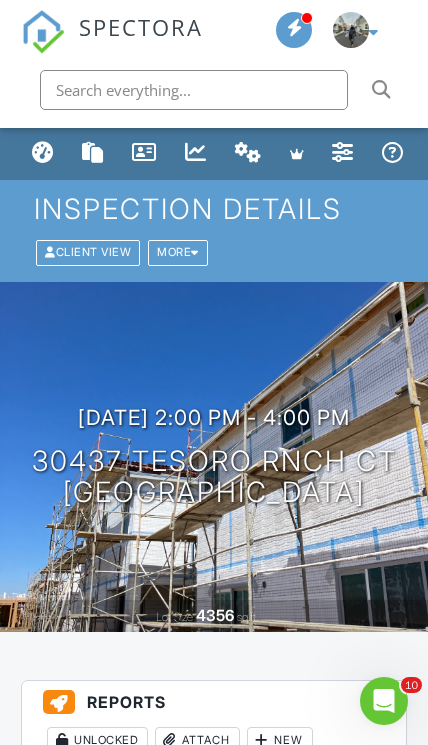 click at bounding box center [43, 152] 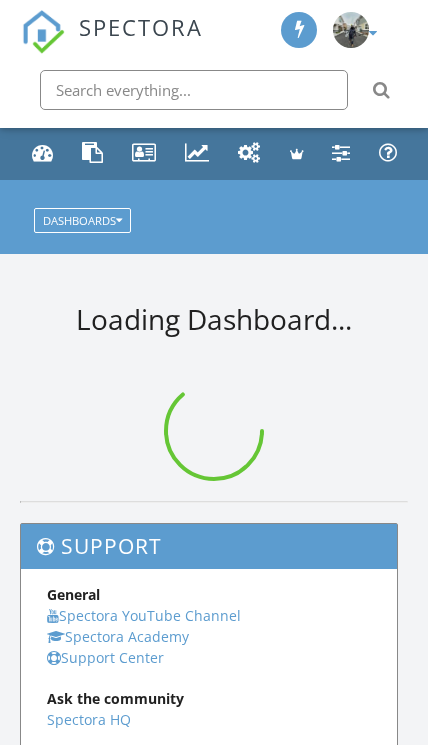 scroll, scrollTop: 0, scrollLeft: 0, axis: both 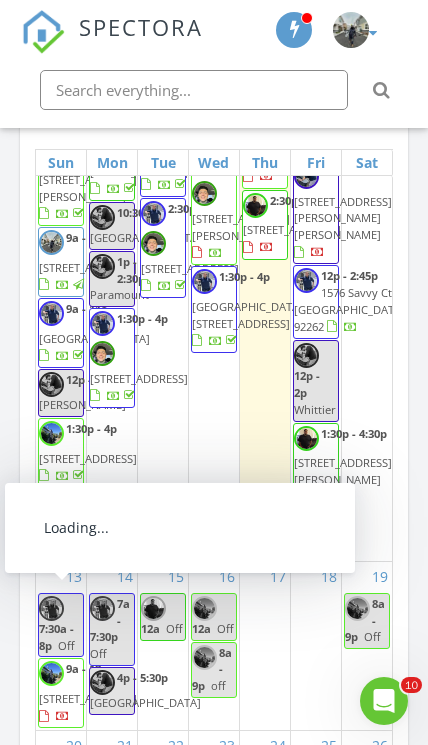 click on "[STREET_ADDRESS]" at bounding box center [88, 698] 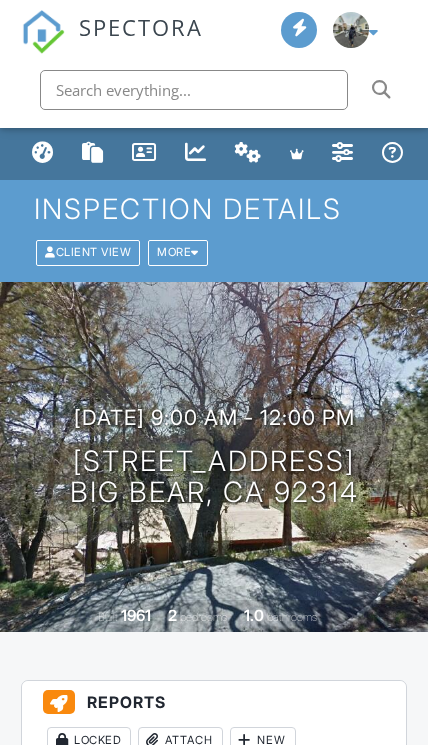 scroll, scrollTop: 1138, scrollLeft: 0, axis: vertical 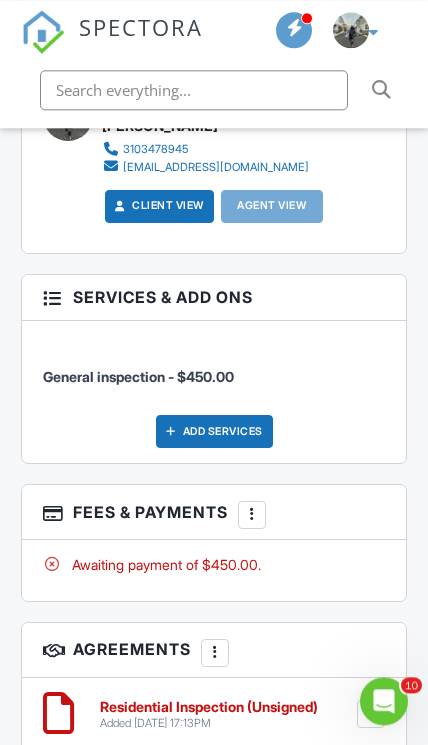 click on "Add Services" at bounding box center [214, 432] 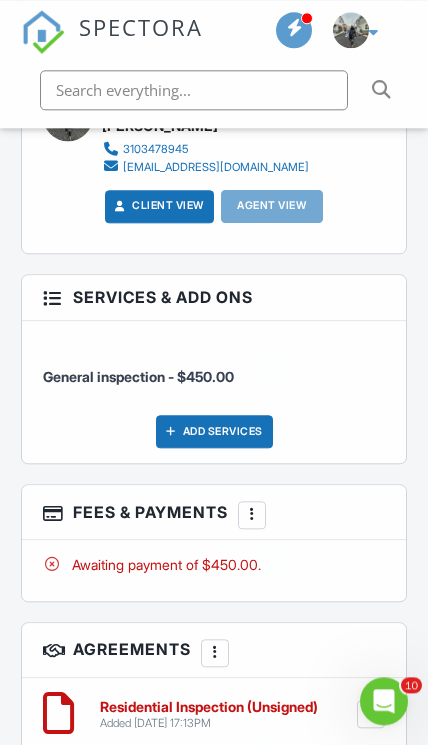 scroll, scrollTop: 2809, scrollLeft: 0, axis: vertical 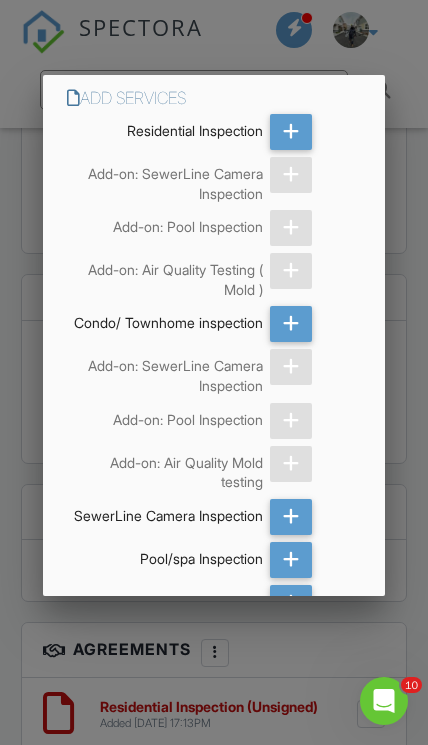 click at bounding box center (291, 517) 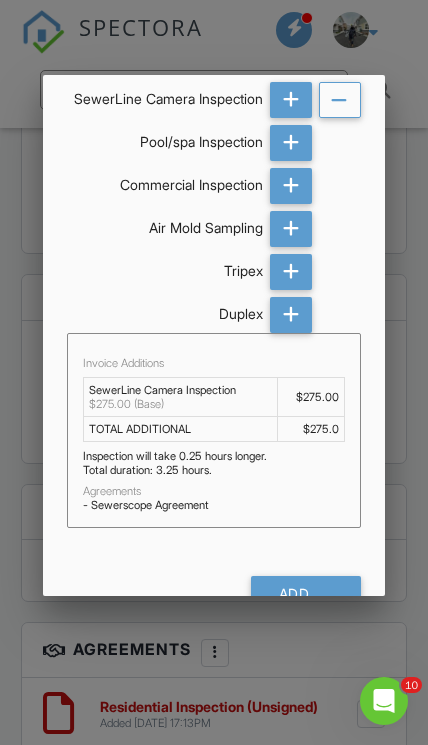 scroll, scrollTop: 416, scrollLeft: 0, axis: vertical 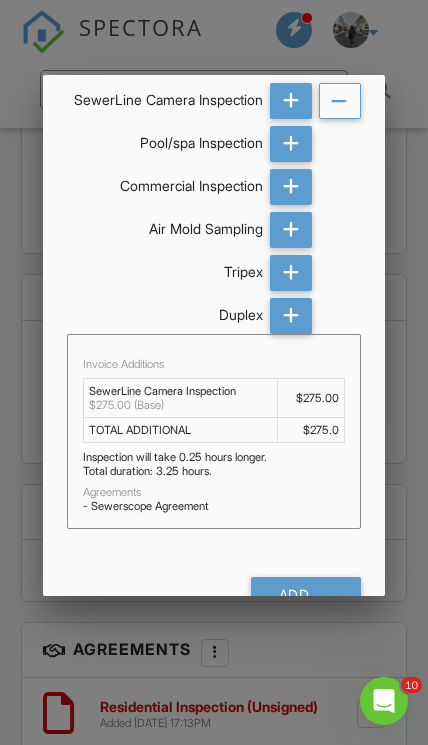 click on "Add Services
(+ $275.0)" at bounding box center [306, 595] 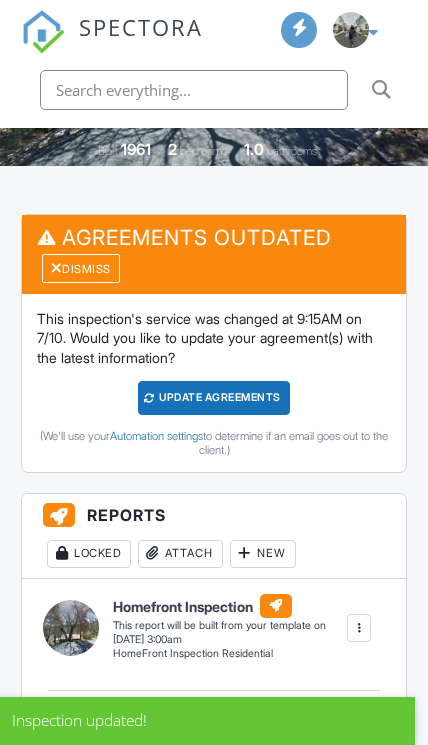 scroll, scrollTop: 478, scrollLeft: 0, axis: vertical 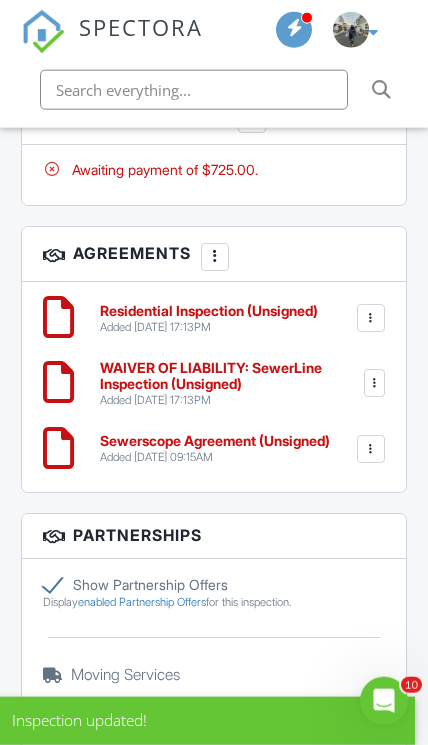 click at bounding box center (375, 384) 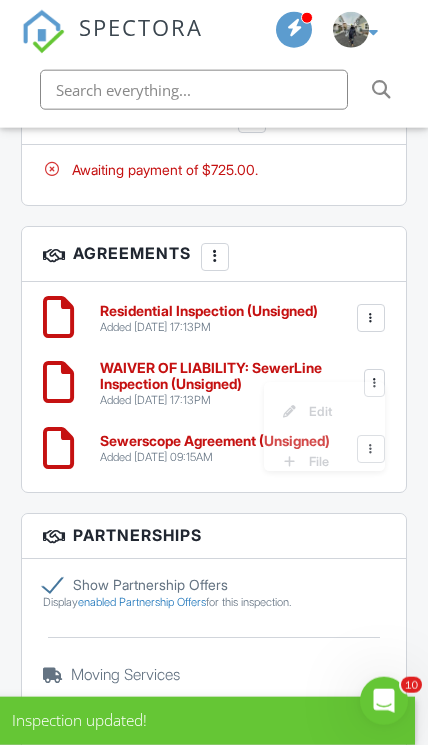 scroll, scrollTop: 3551, scrollLeft: 0, axis: vertical 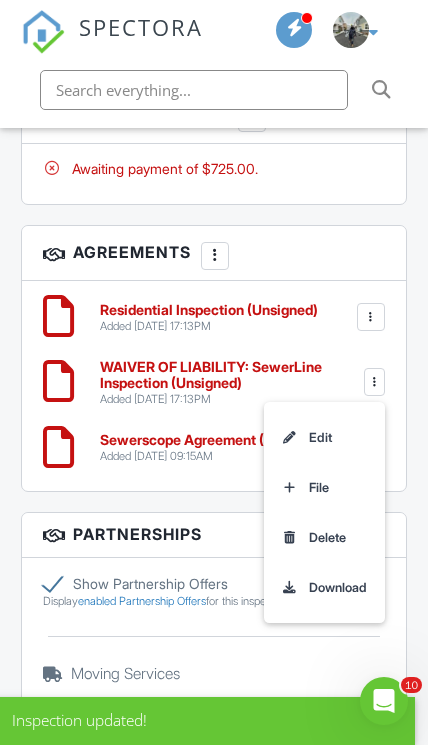 click on "Delete" at bounding box center (324, 538) 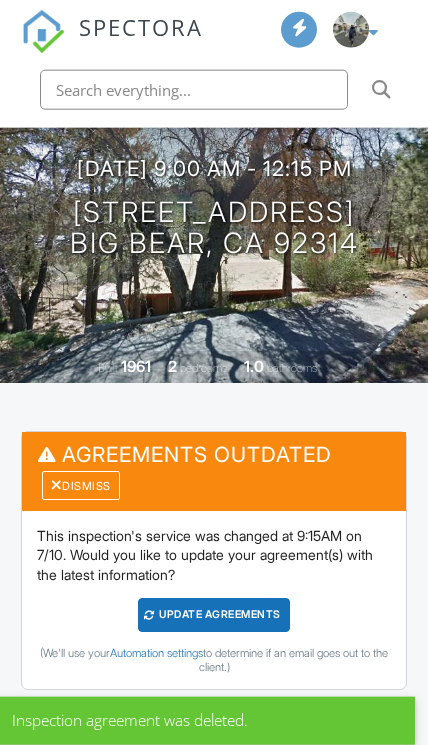 scroll, scrollTop: 256, scrollLeft: 0, axis: vertical 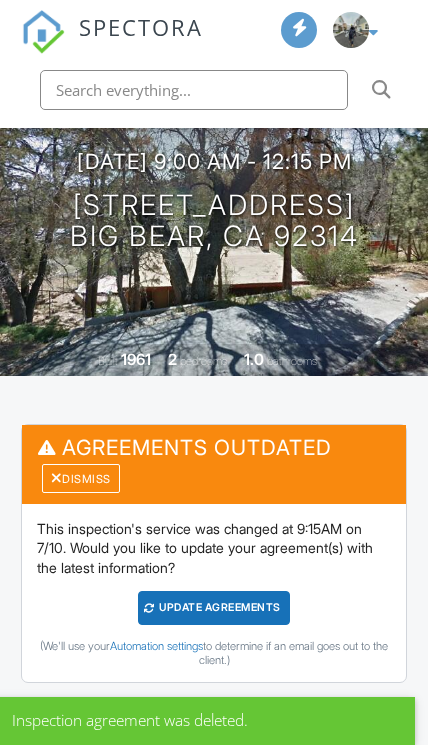 click on "Update Agreements" at bounding box center (214, 607) 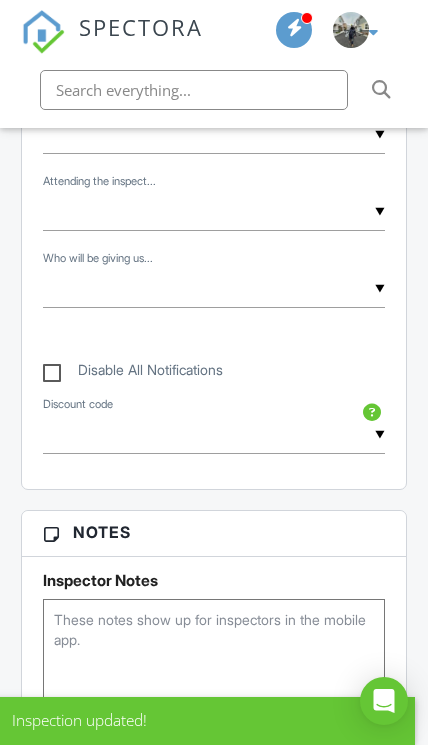 scroll, scrollTop: 1674, scrollLeft: 0, axis: vertical 